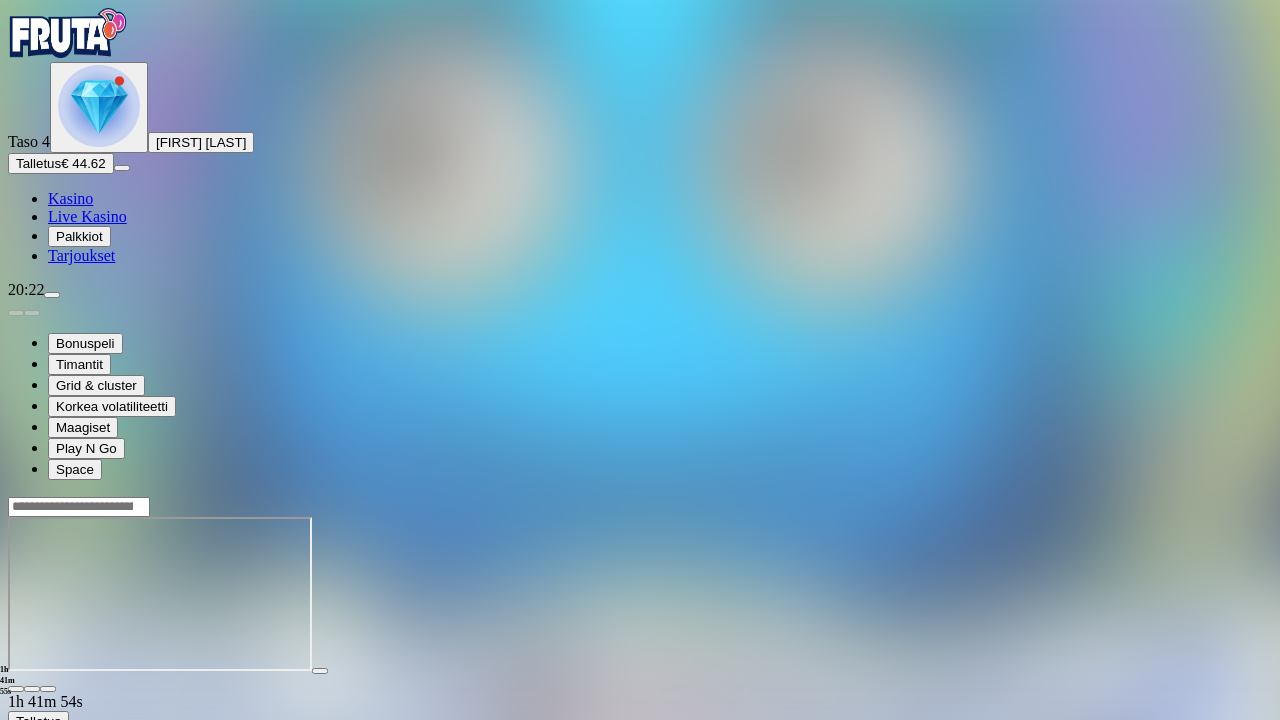 scroll, scrollTop: 0, scrollLeft: 0, axis: both 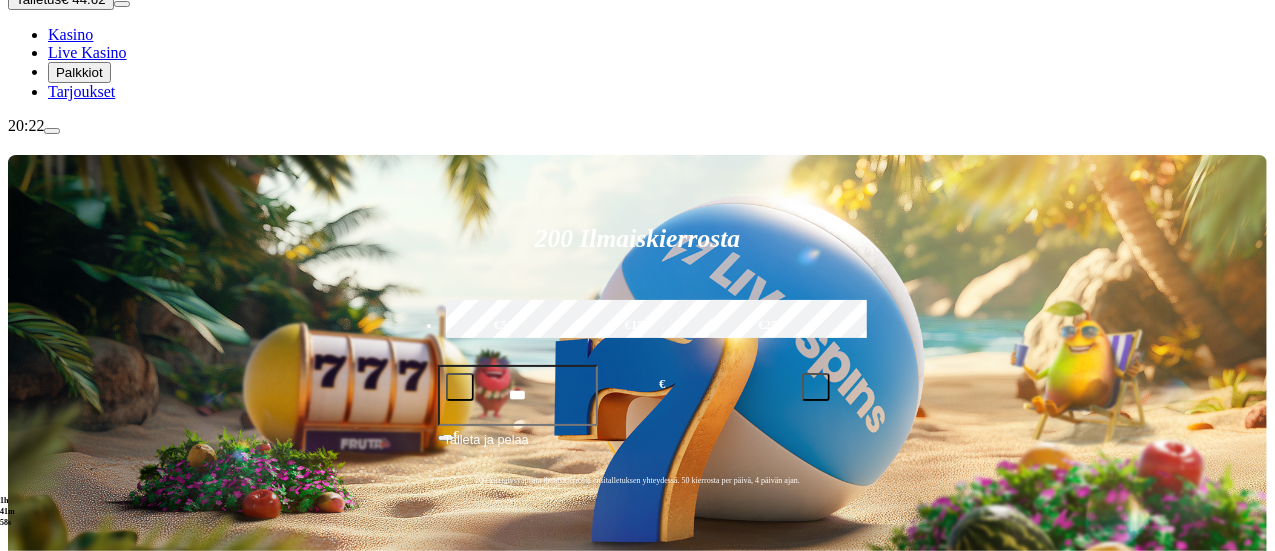 click on "Pelaa nyt" at bounding box center [77, 1074] 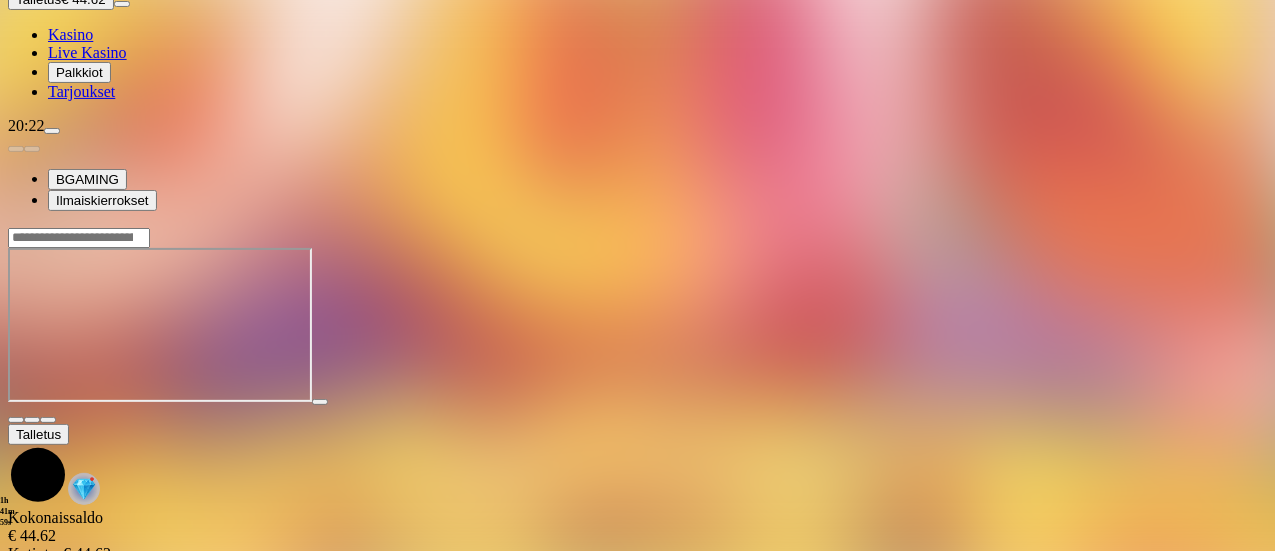 scroll, scrollTop: 0, scrollLeft: 0, axis: both 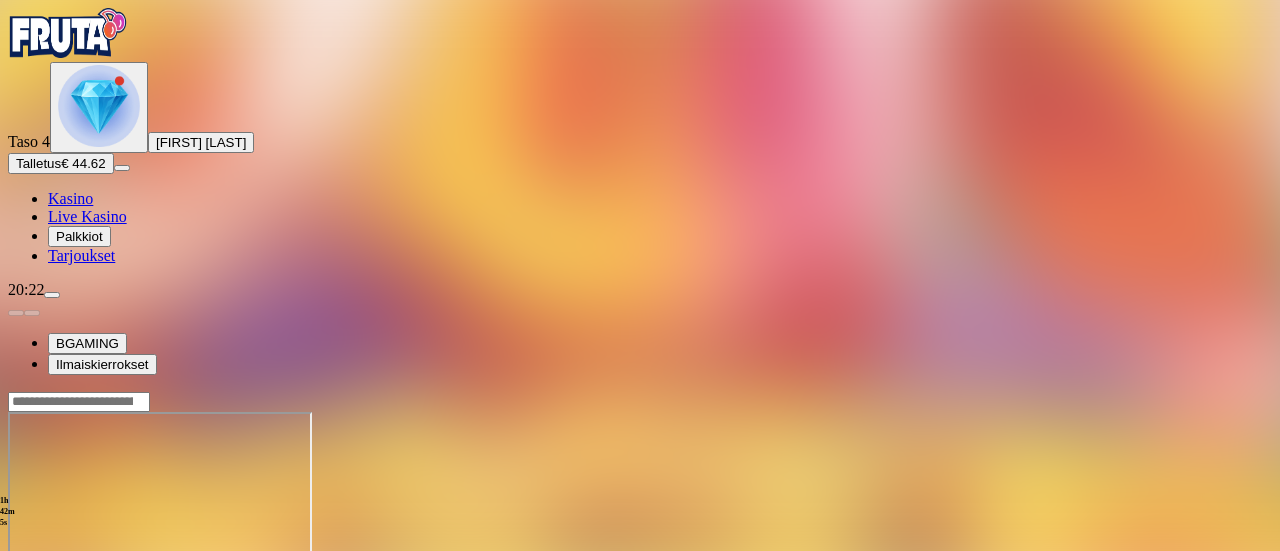 click at bounding box center (48, 584) 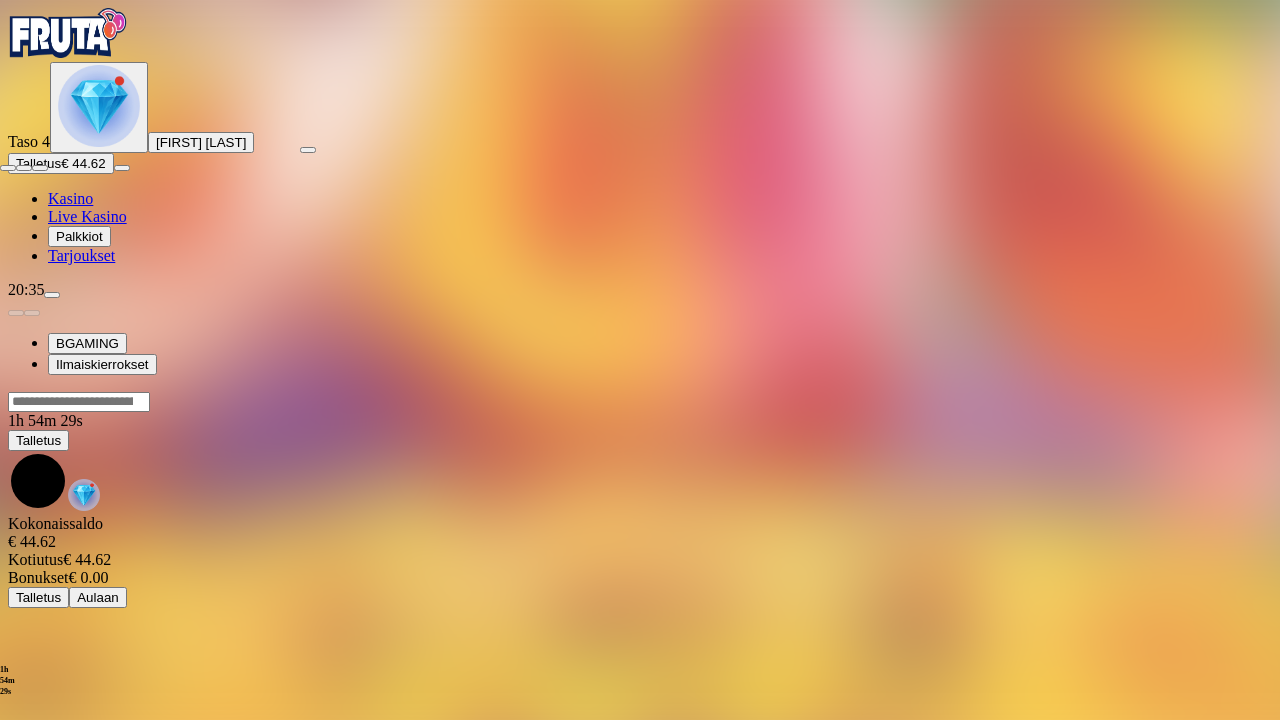 click at bounding box center (8, 168) 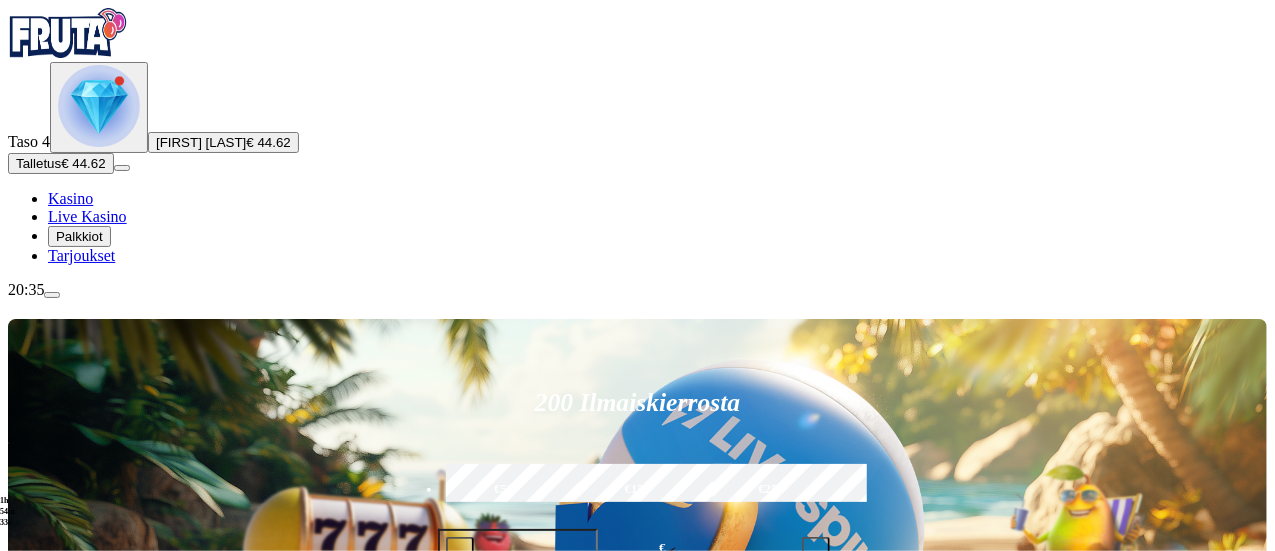 click on "Pelaa nyt Reactoonz 2 Pelaa nyt Lucky Bonanza Cash Spree Pelaa nyt Chicken Rush Pelaa nyt Wild Swarm Triple Hive" at bounding box center (701, 1203) 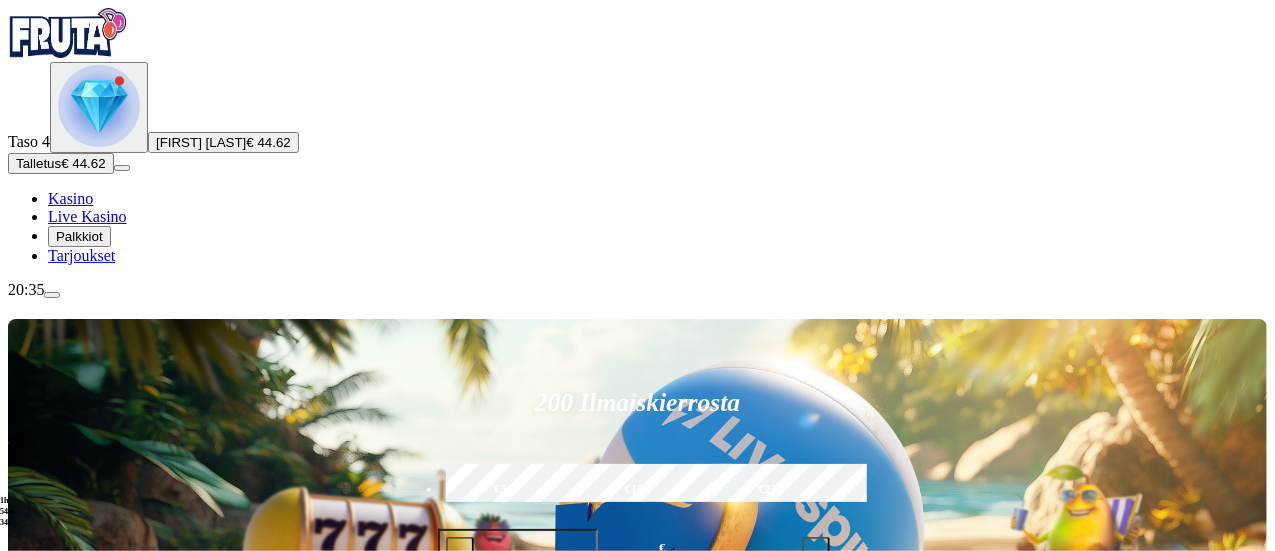 scroll, scrollTop: 102, scrollLeft: 0, axis: vertical 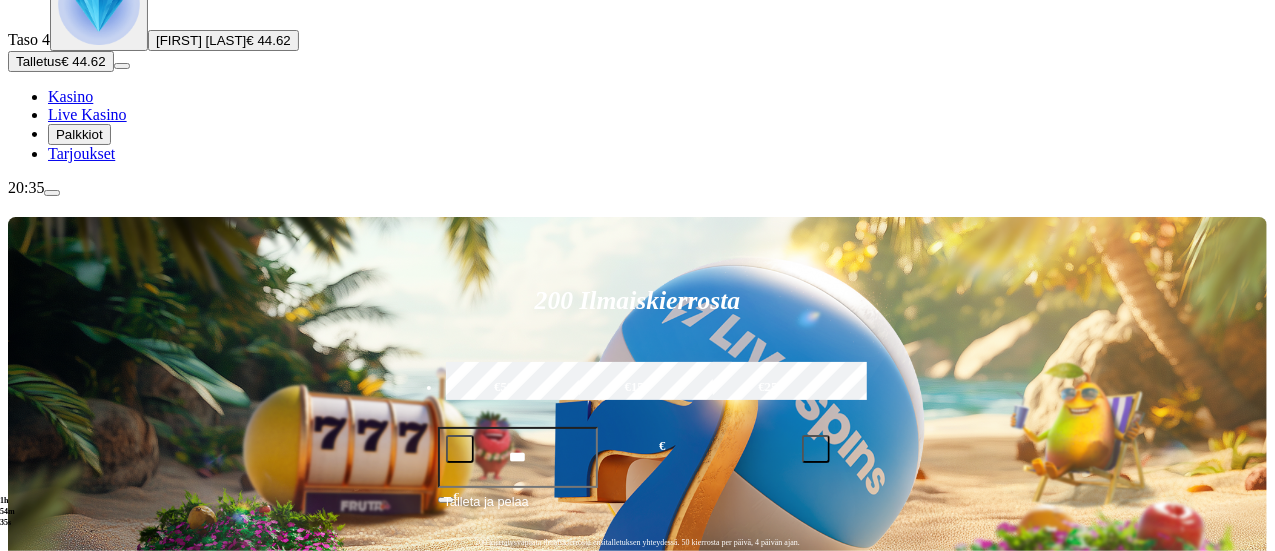 click on "20:35" at bounding box center [637, 188] 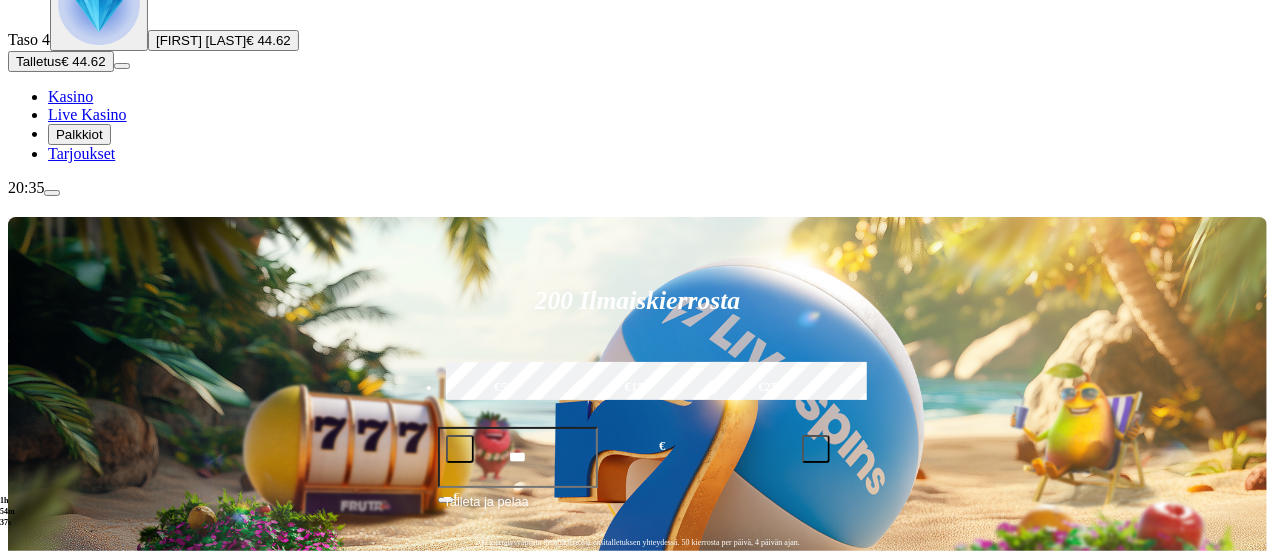 click on "Live Kasino" at bounding box center [87, 114] 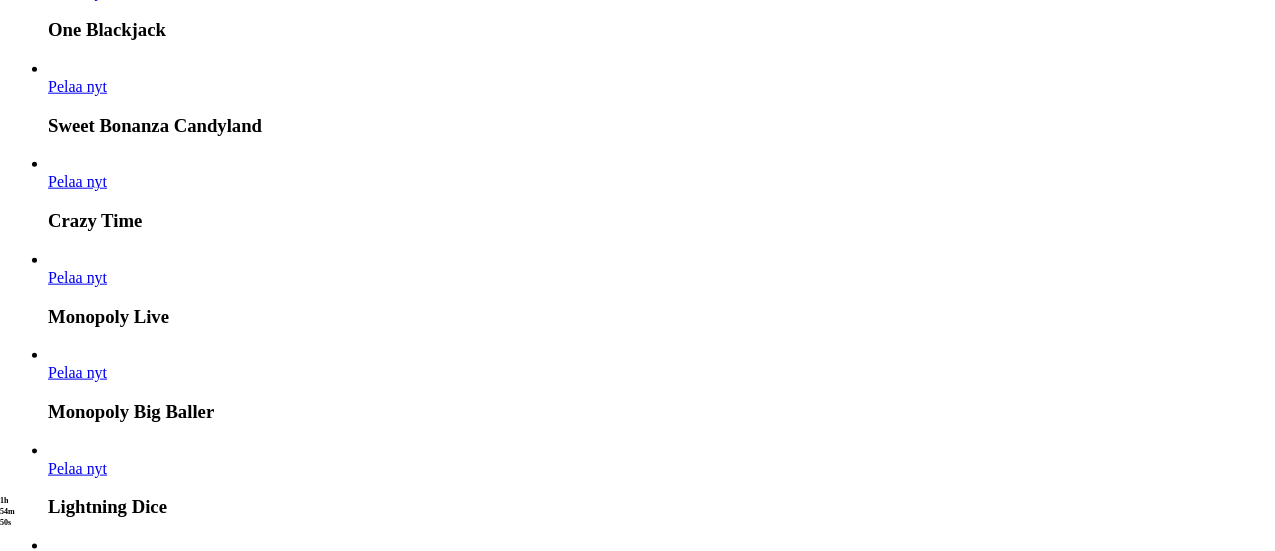 scroll, scrollTop: 1069, scrollLeft: 0, axis: vertical 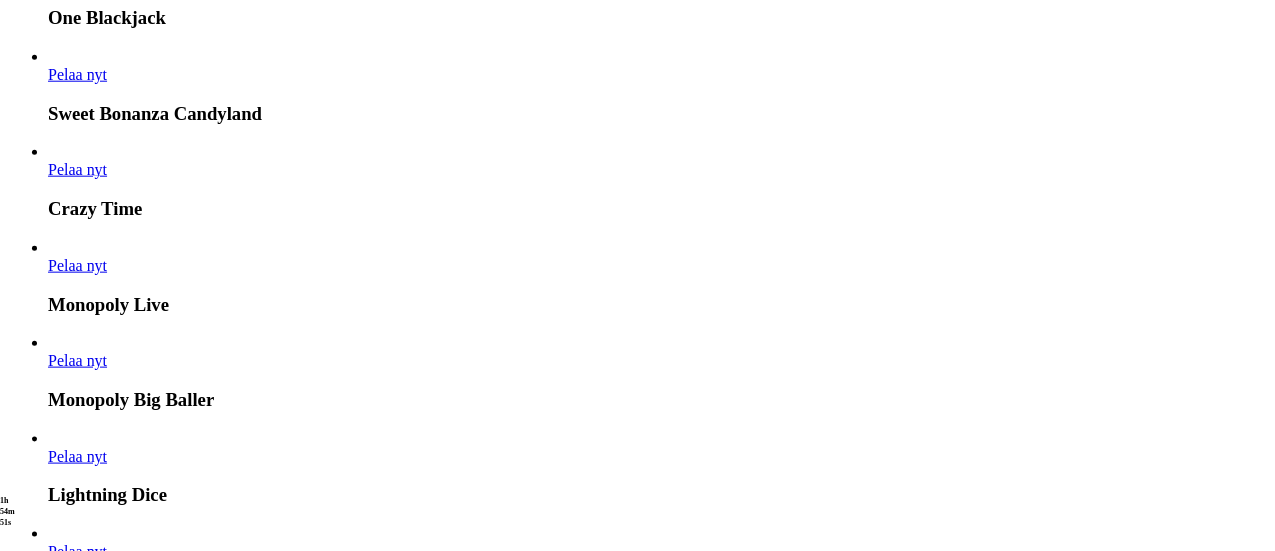click at bounding box center [32, 3385] 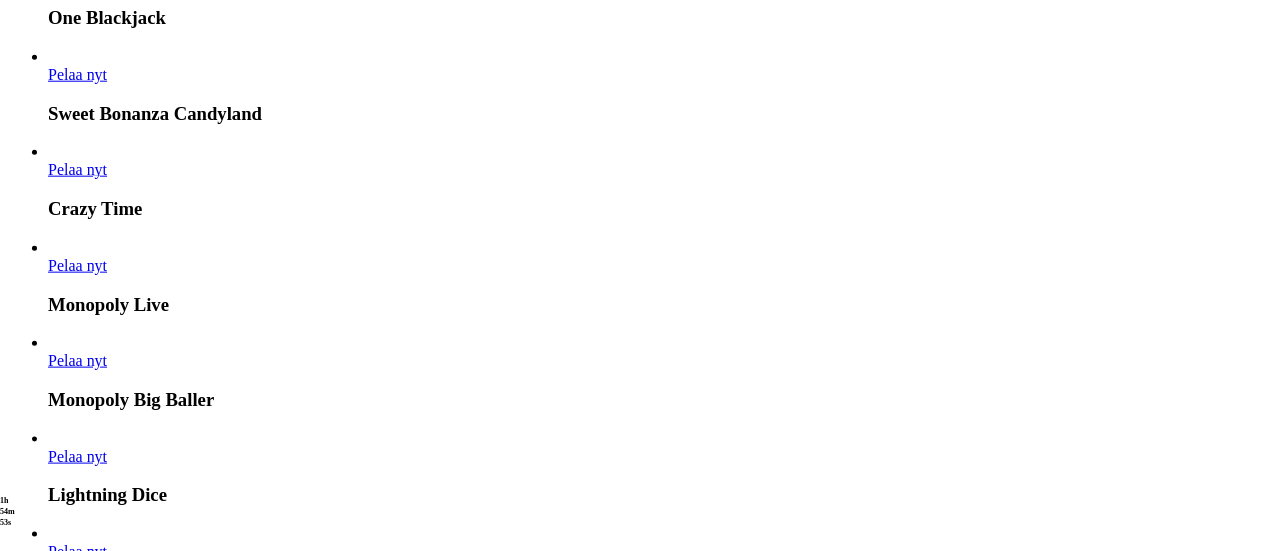 drag, startPoint x: 1242, startPoint y: 208, endPoint x: 1246, endPoint y: 197, distance: 11.7046995 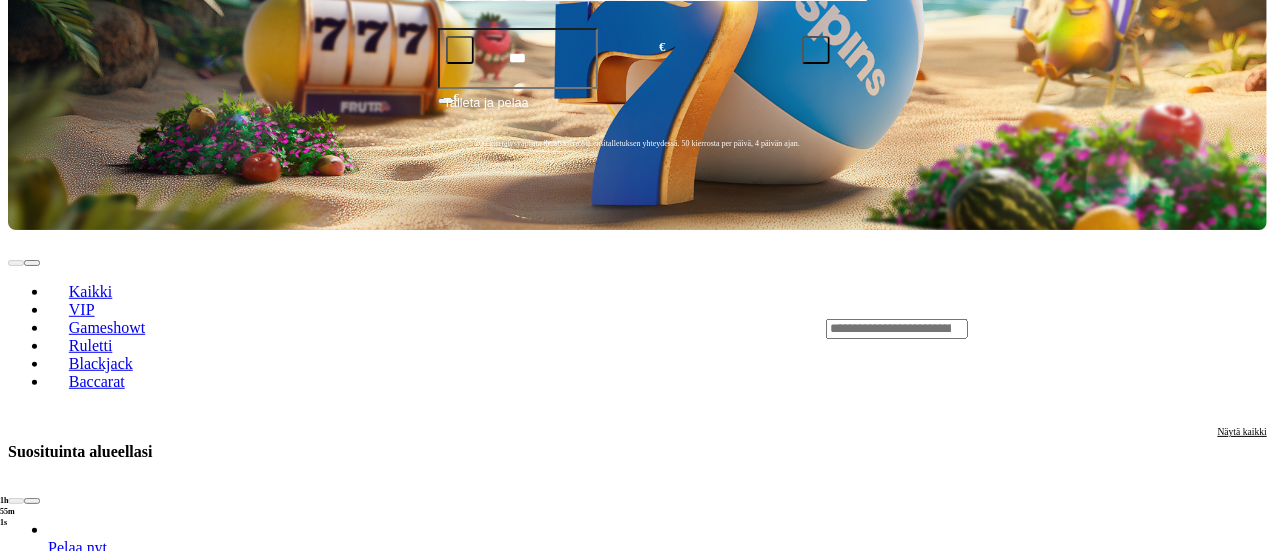 scroll, scrollTop: 344, scrollLeft: 0, axis: vertical 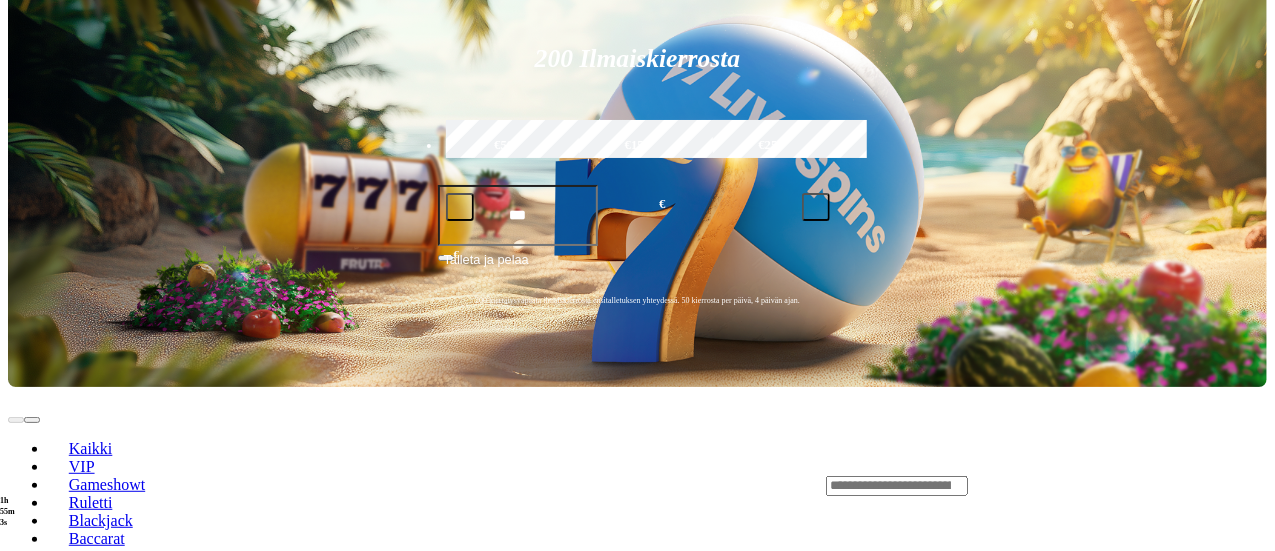click at bounding box center (32, 658) 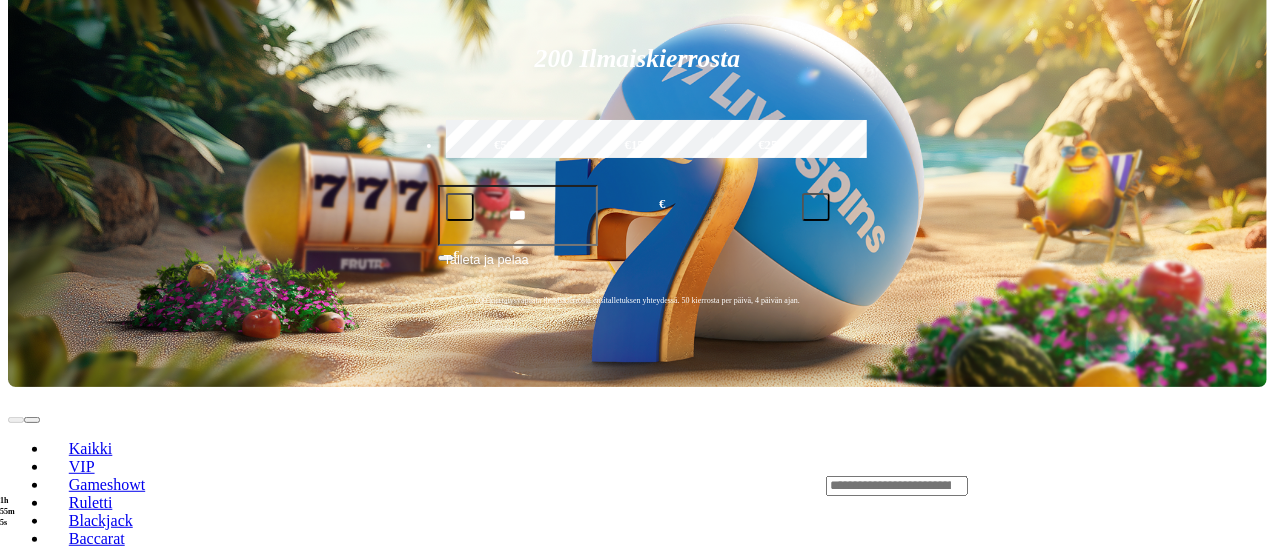 click at bounding box center (32, 658) 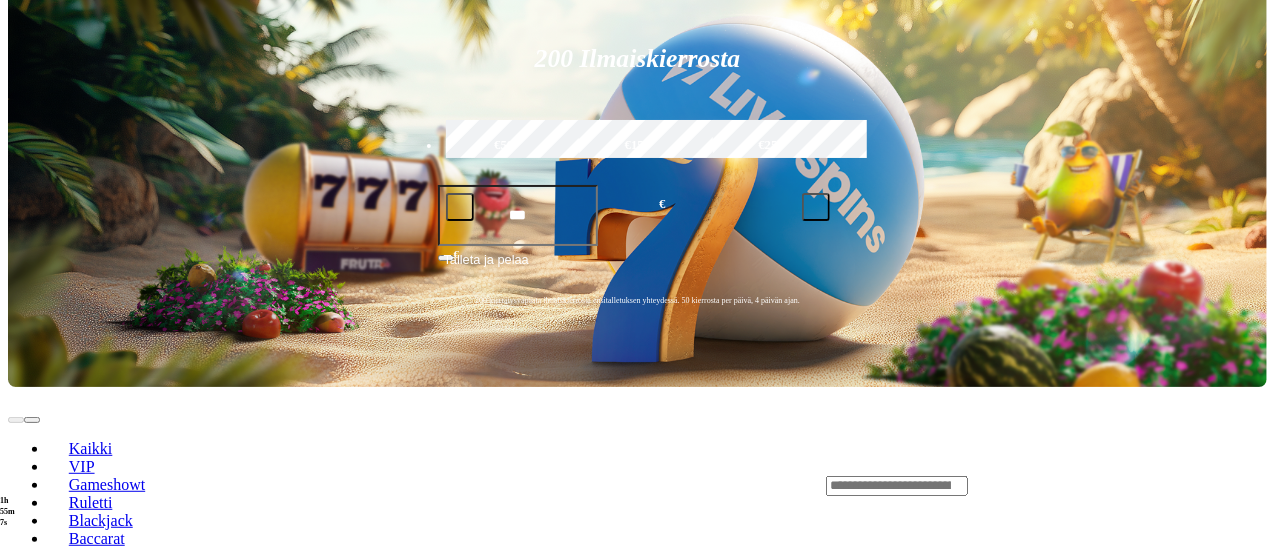 click at bounding box center (1046, 485) 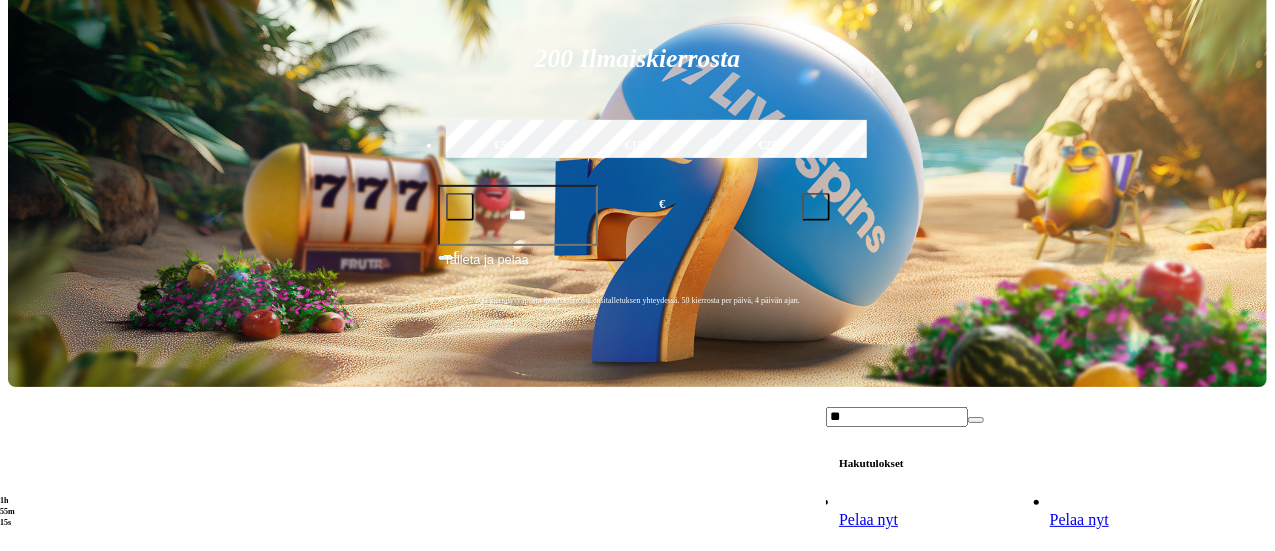 type on "*" 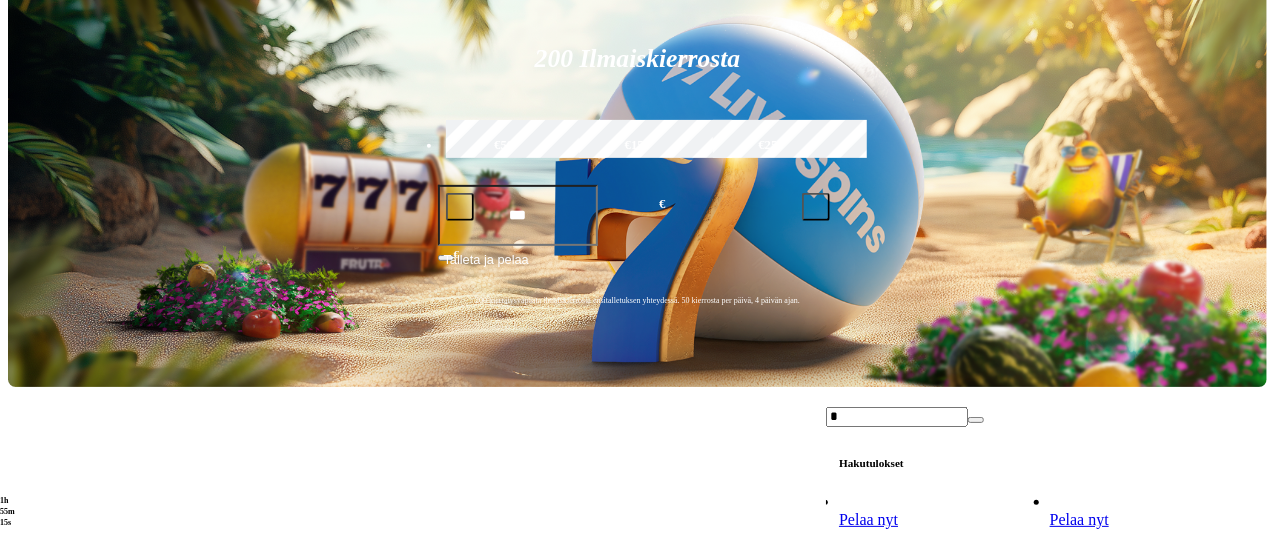 type 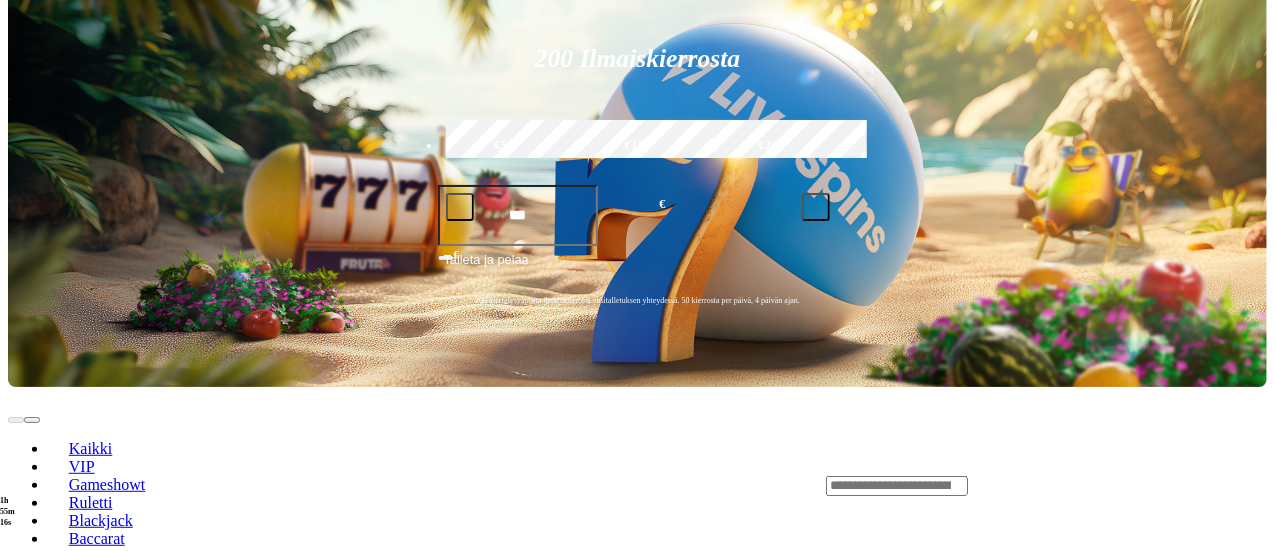 click on "Ruletti" at bounding box center [91, 502] 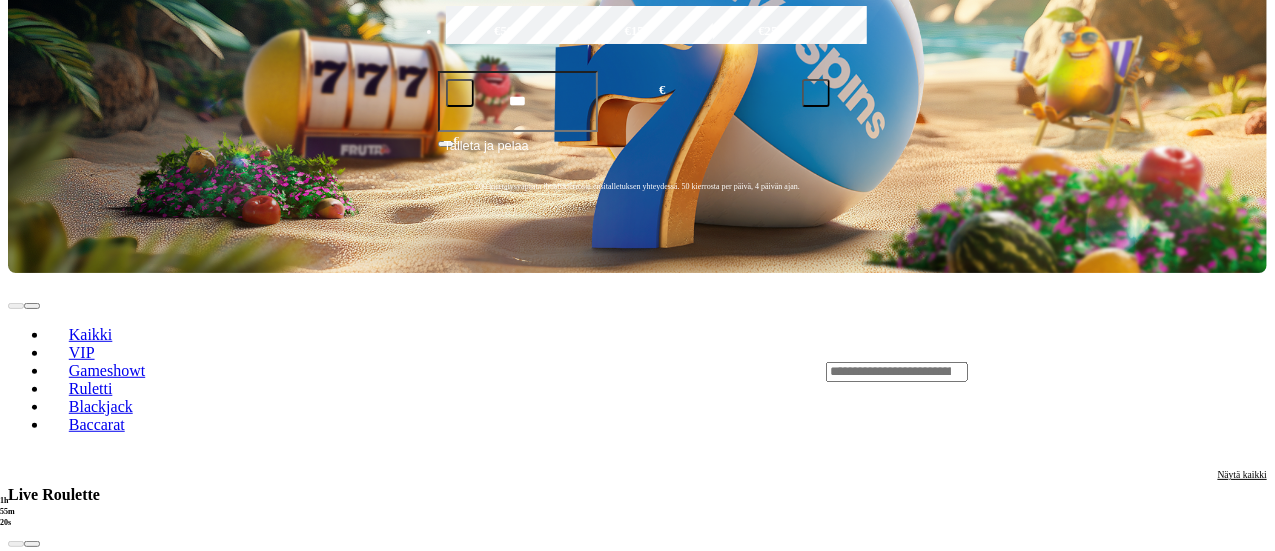 scroll, scrollTop: 459, scrollLeft: 0, axis: vertical 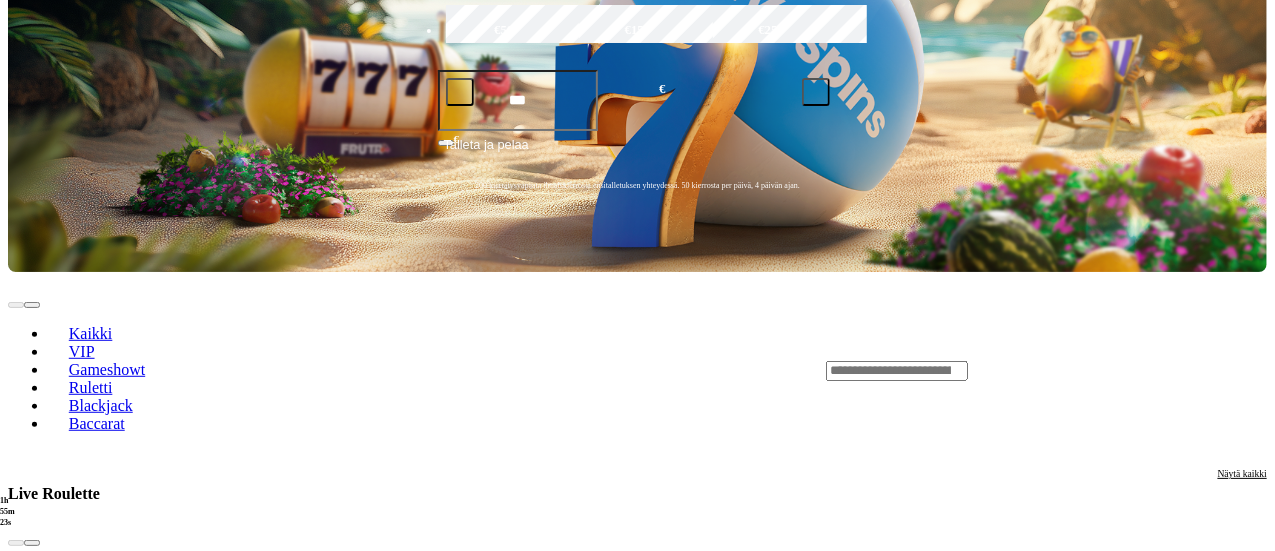 click at bounding box center (32, 1699) 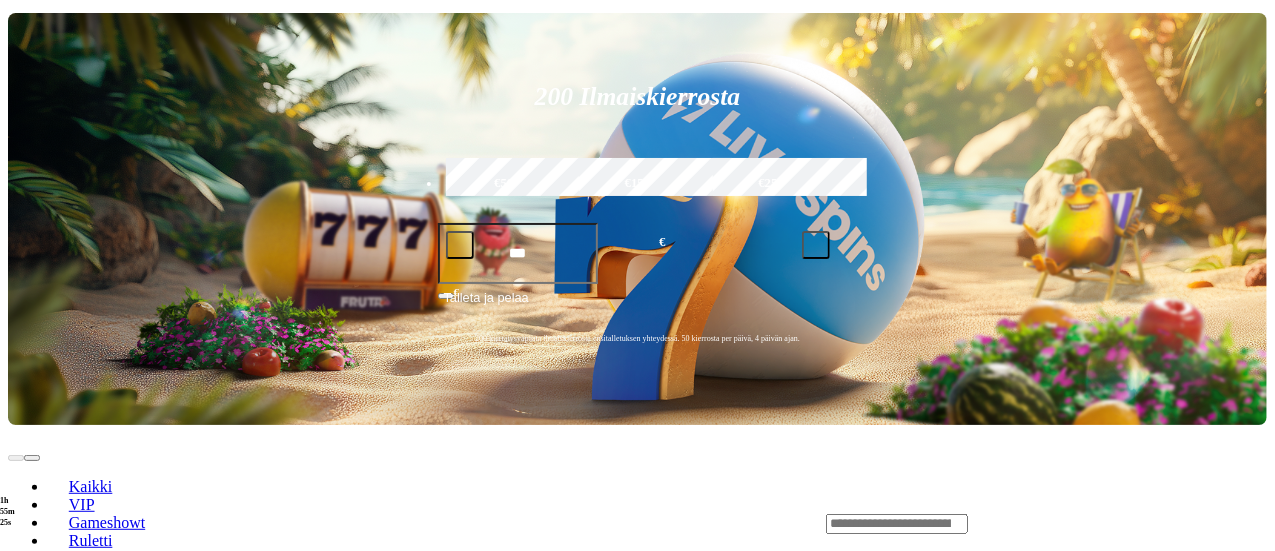 scroll, scrollTop: 304, scrollLeft: 0, axis: vertical 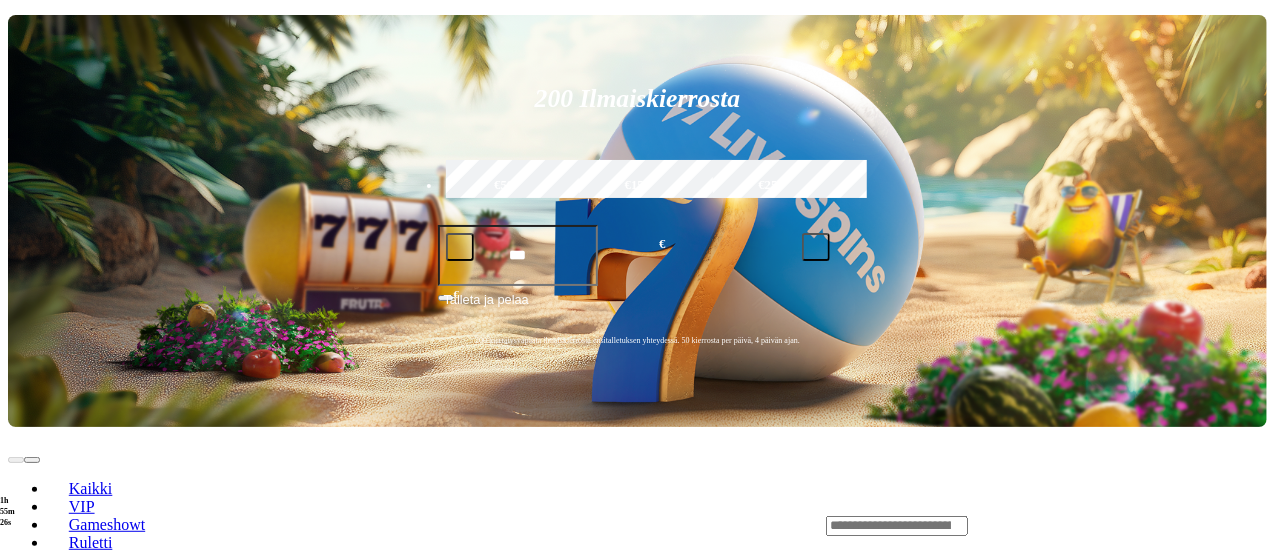 click at bounding box center (32, 698) 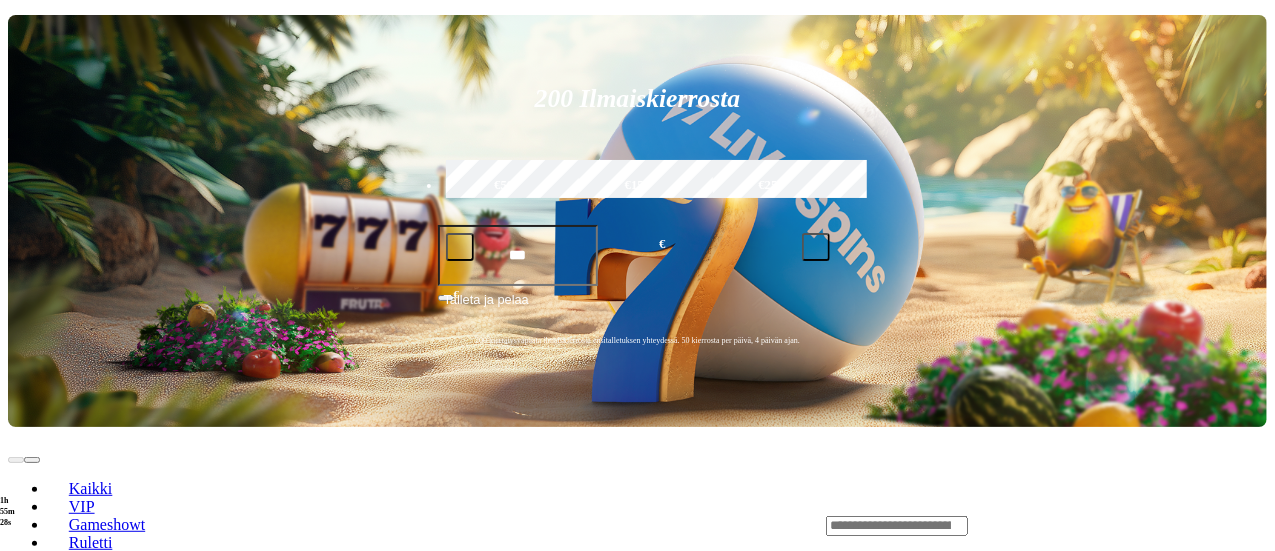 click at bounding box center (32, 698) 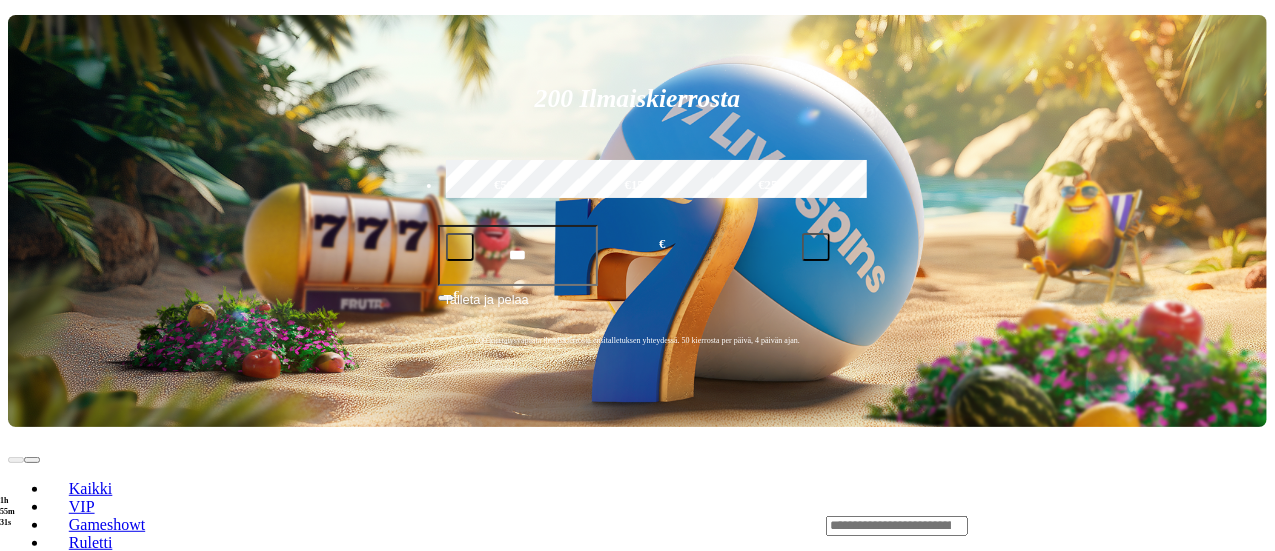 click on "Pelaa nyt" at bounding box center [-687, 1698] 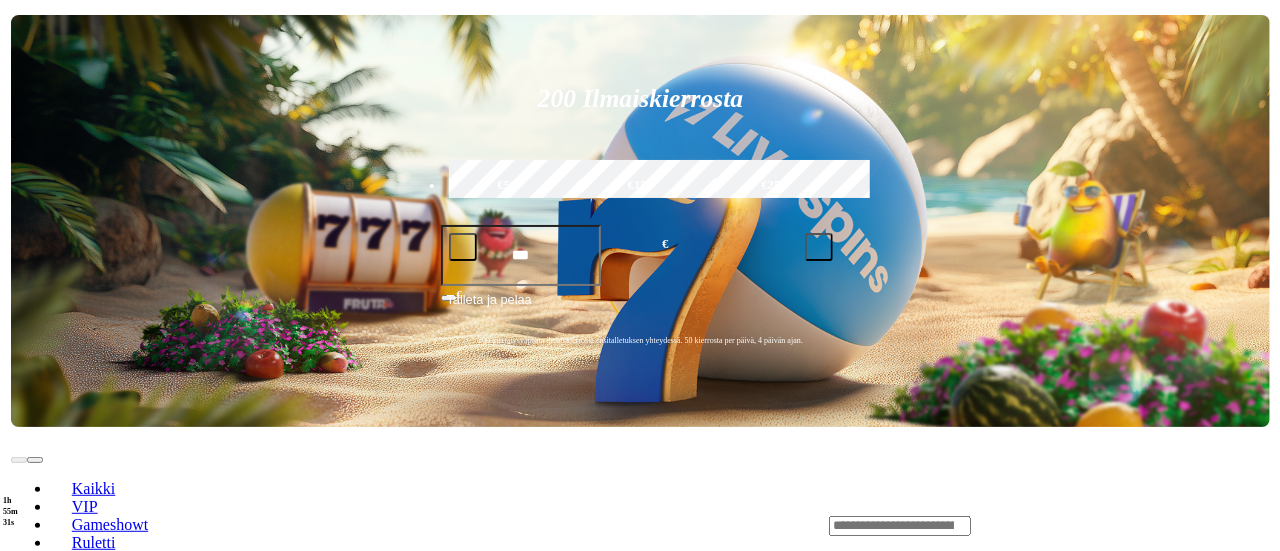 scroll, scrollTop: 0, scrollLeft: 0, axis: both 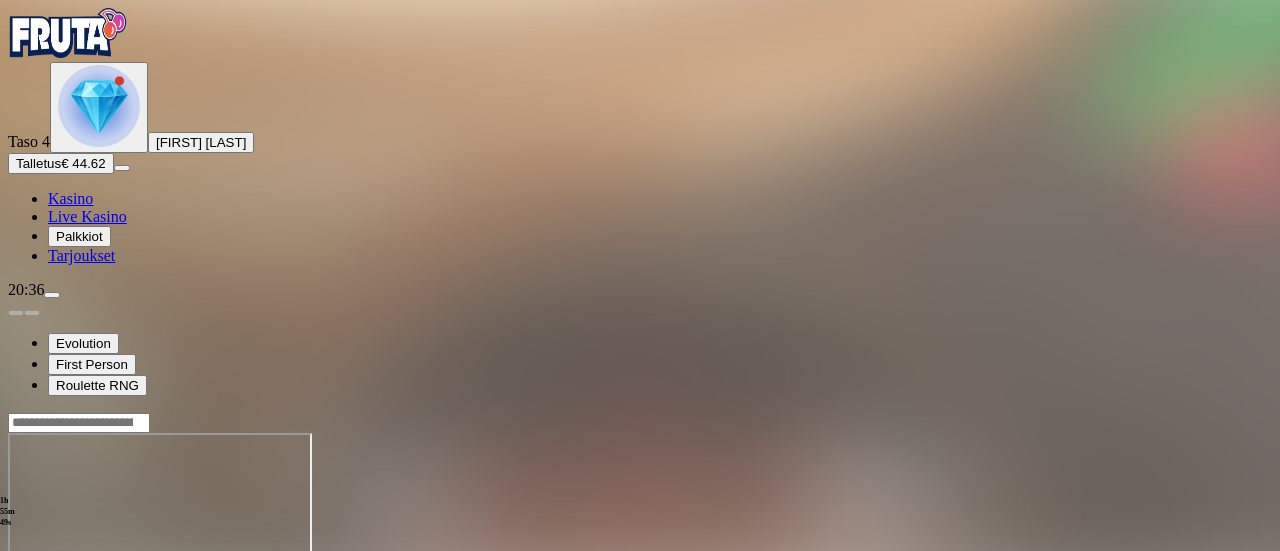 click at bounding box center (48, 605) 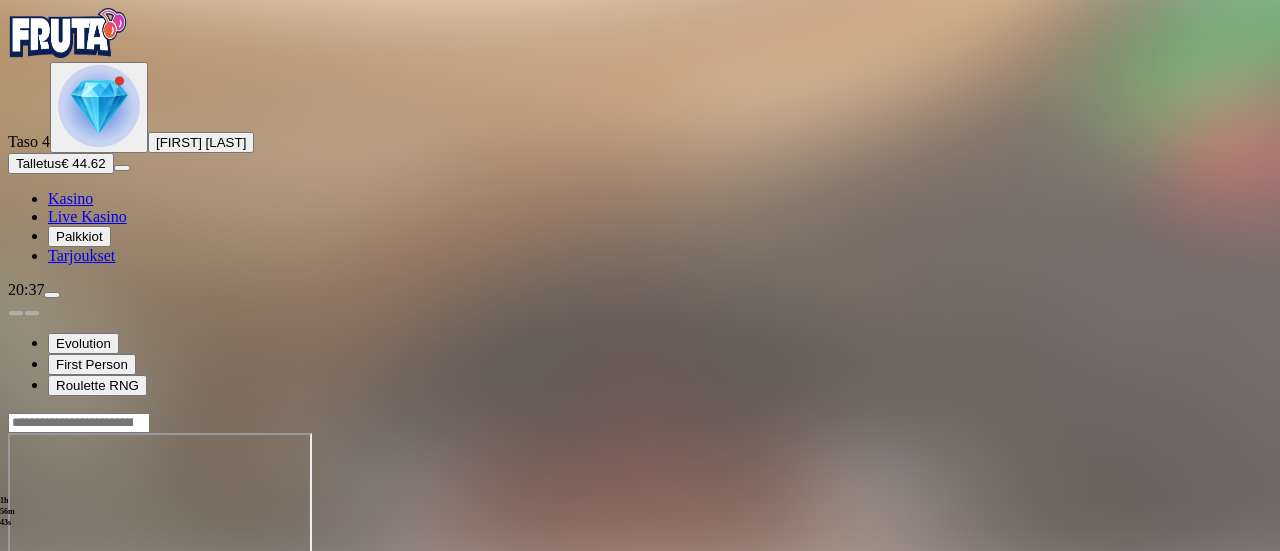 click at bounding box center [52, 295] 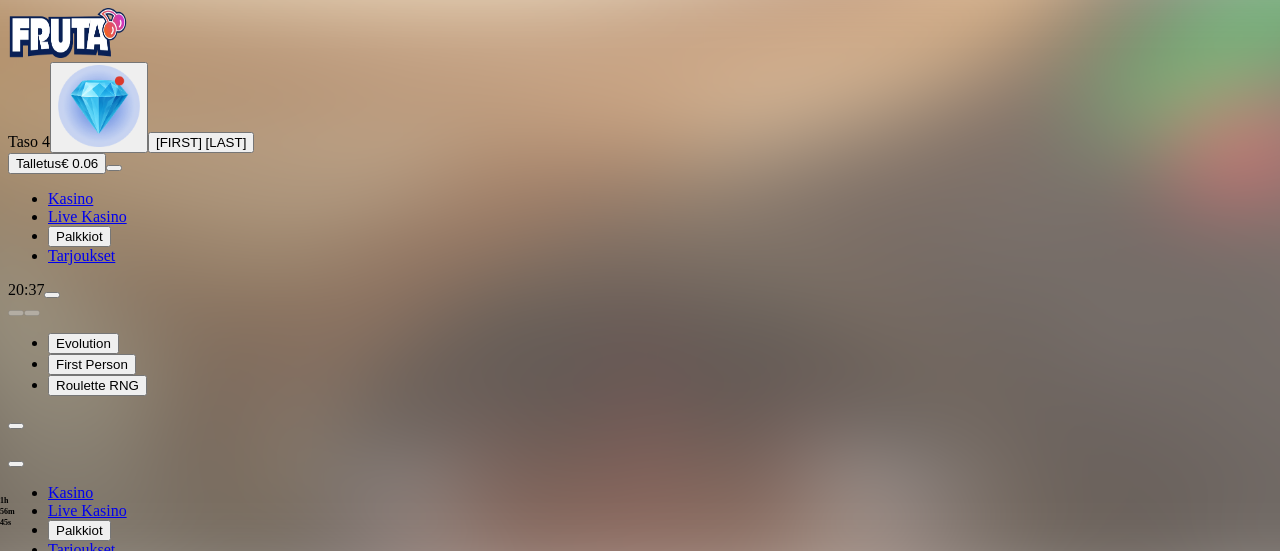 click on "Kotiutus" at bounding box center (40, 657) 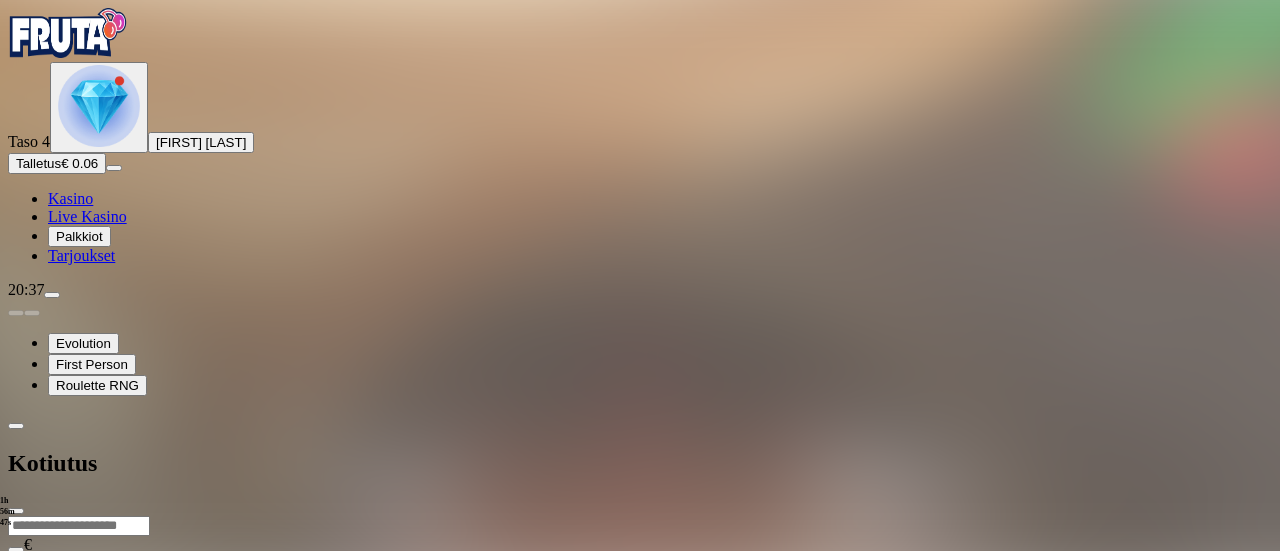click at bounding box center (16, 426) 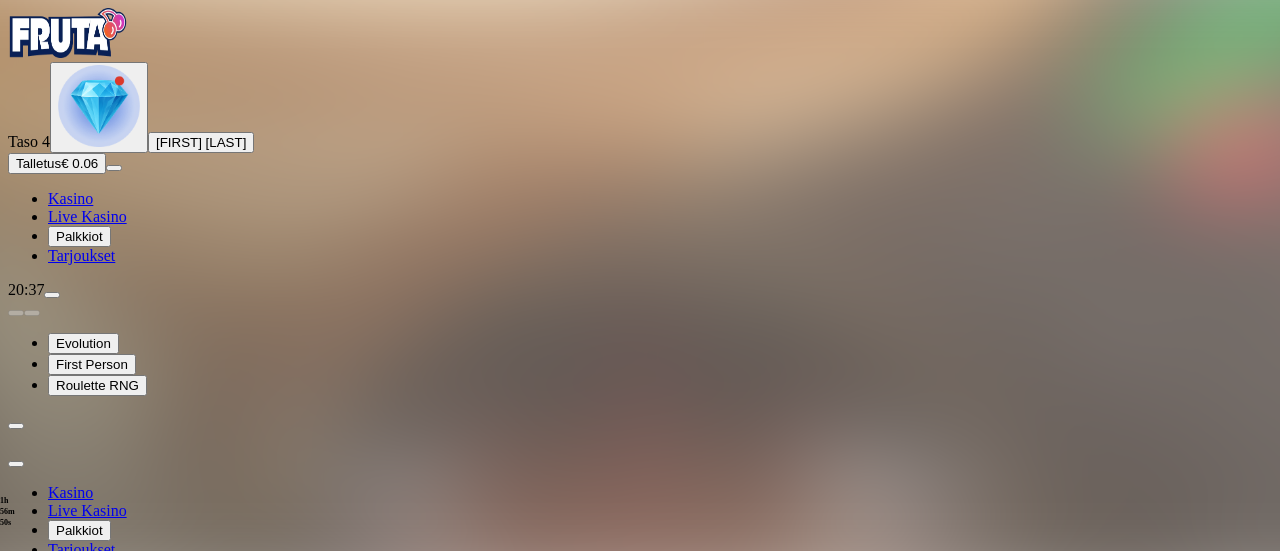 scroll, scrollTop: 108, scrollLeft: 0, axis: vertical 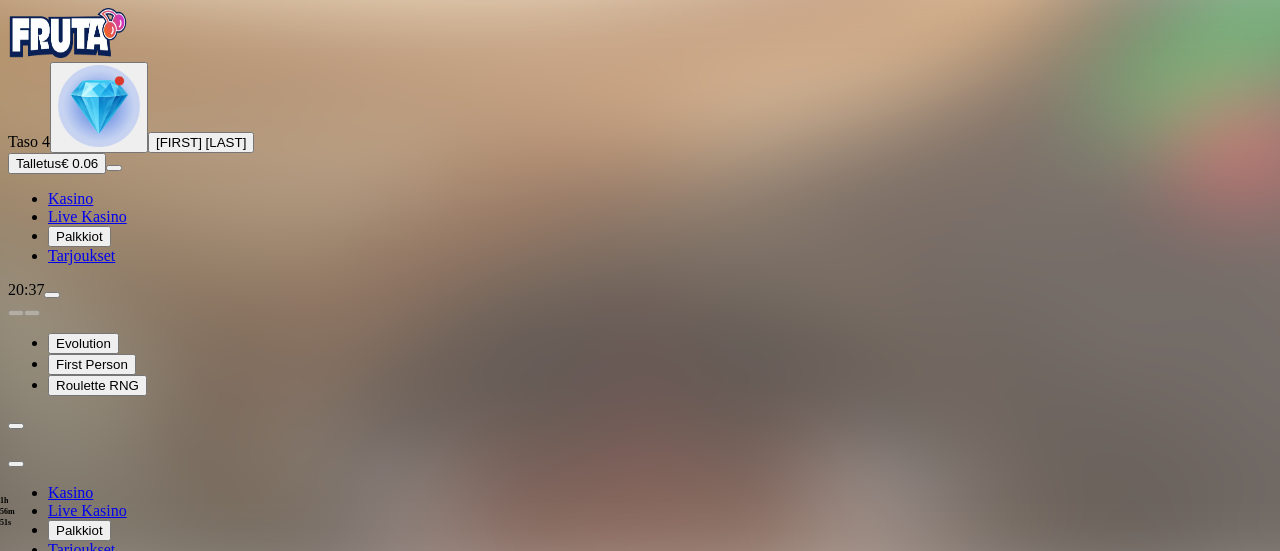 click on "Tiliote" at bounding box center (73, 778) 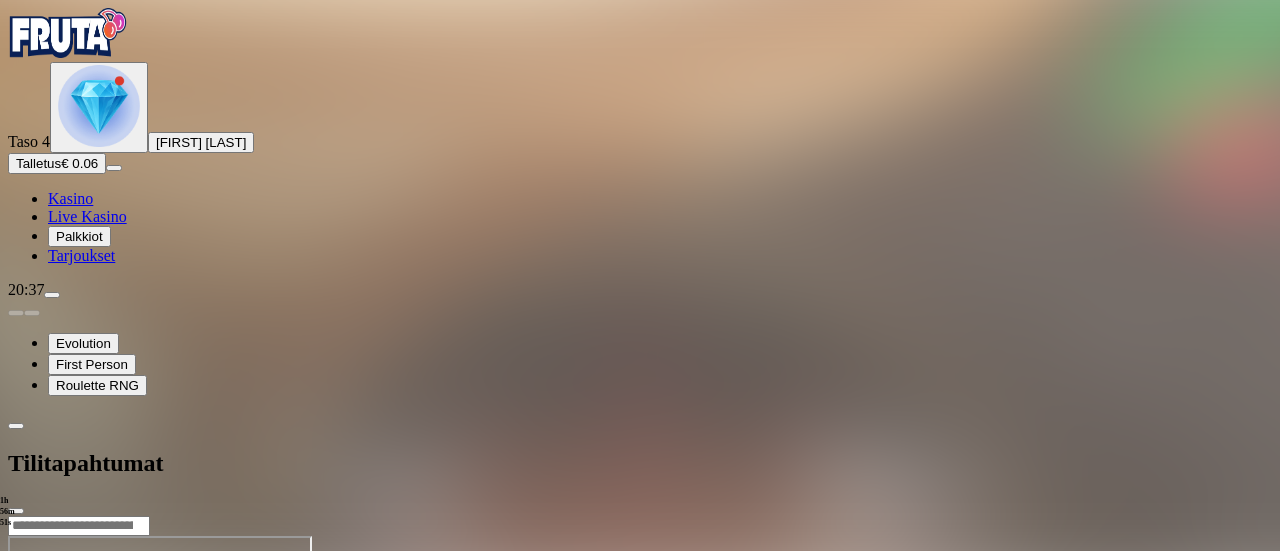 scroll, scrollTop: 0, scrollLeft: 0, axis: both 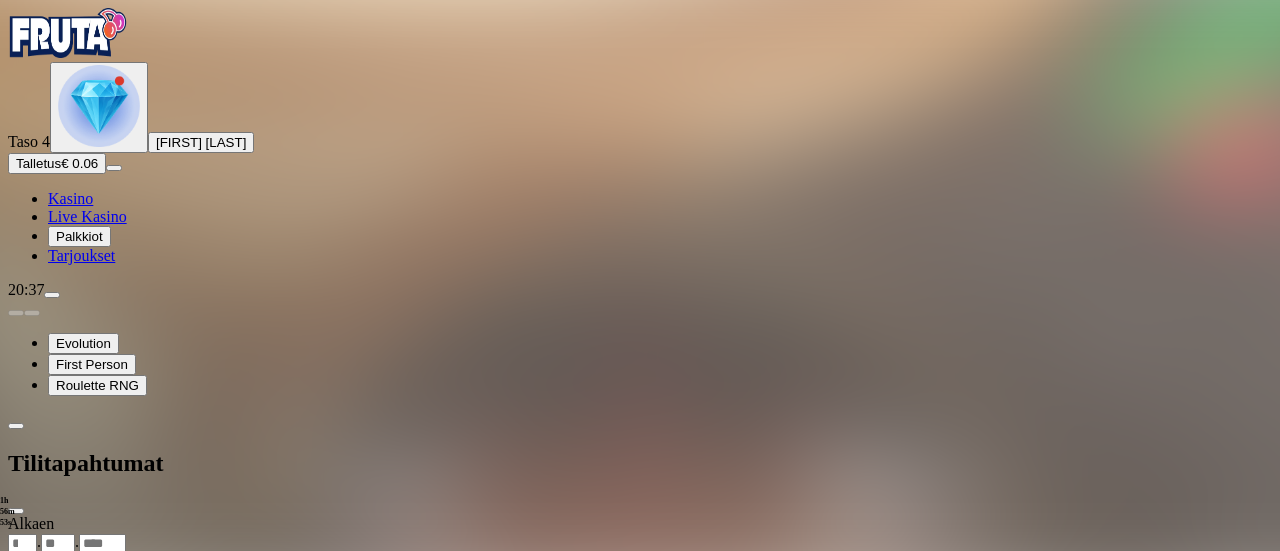 click on "******** ********" at bounding box center (39, 603) 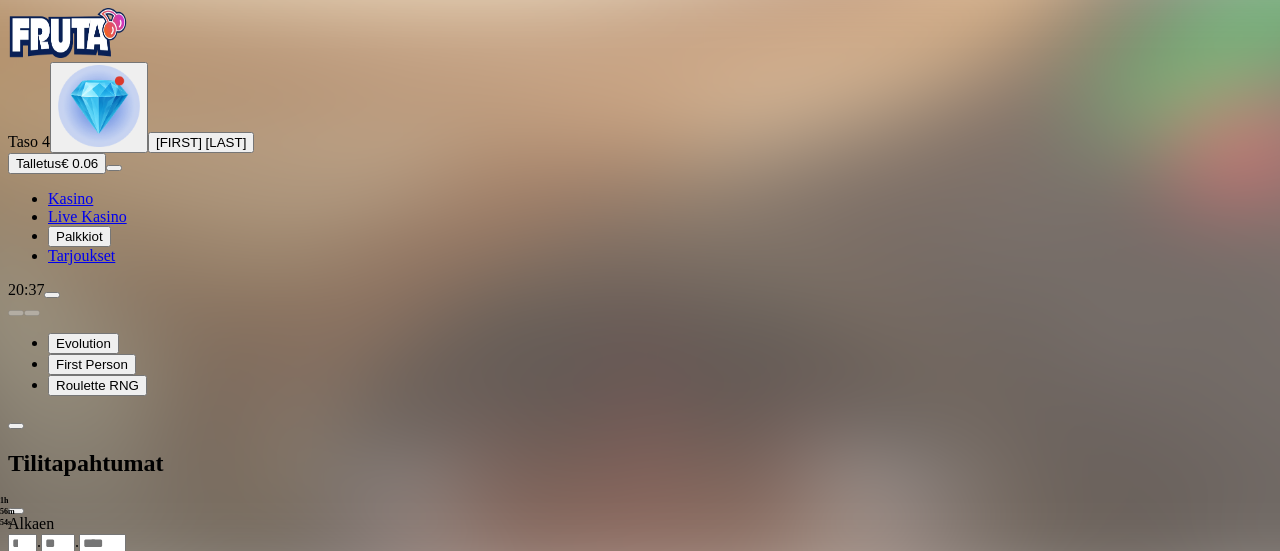 click on "******** ********" at bounding box center (39, 603) 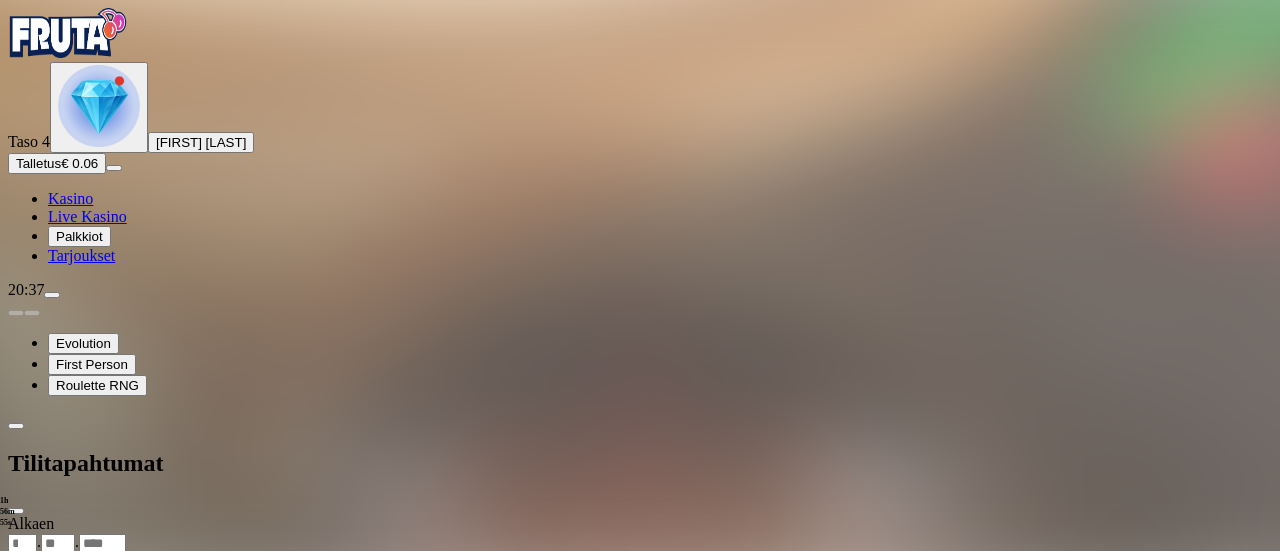 click on ". ." at bounding box center [640, 543] 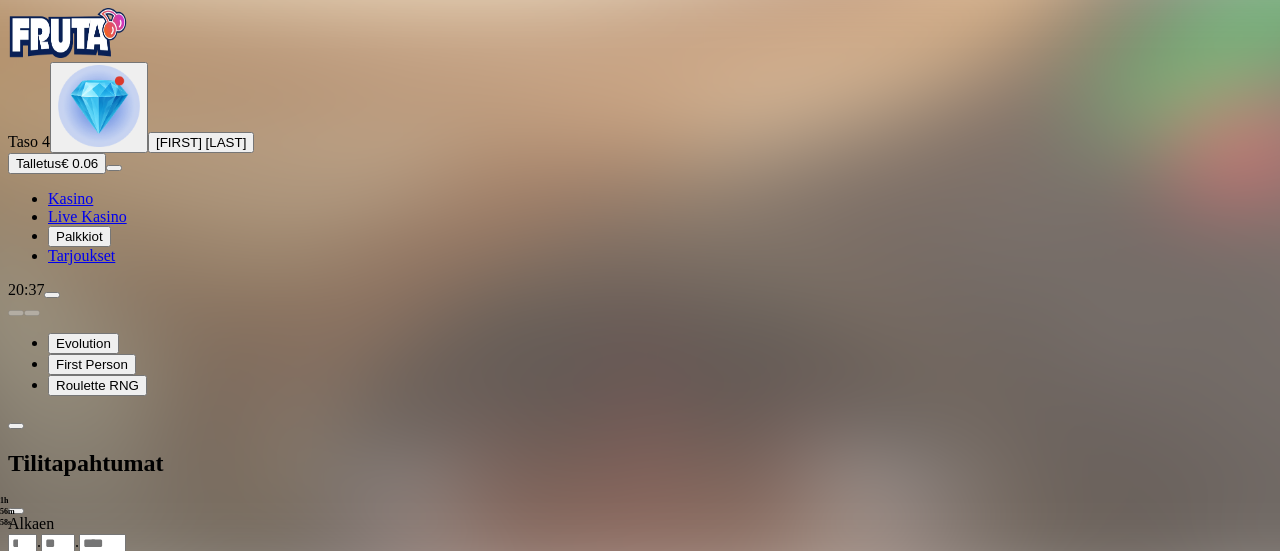 click on "4" at bounding box center [1008, 624] 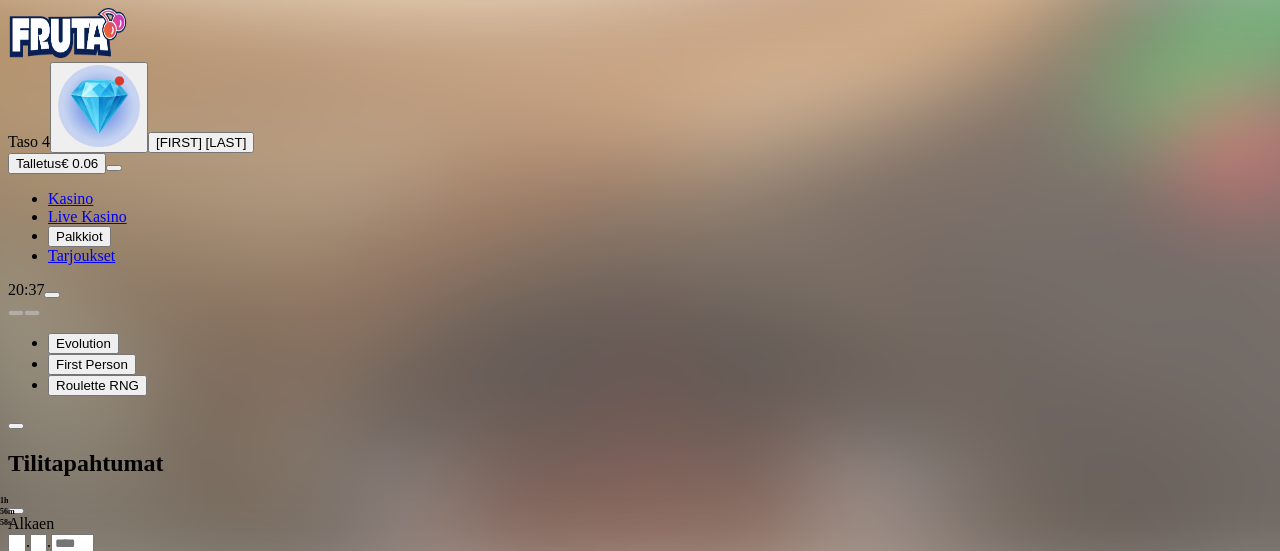 type on "*" 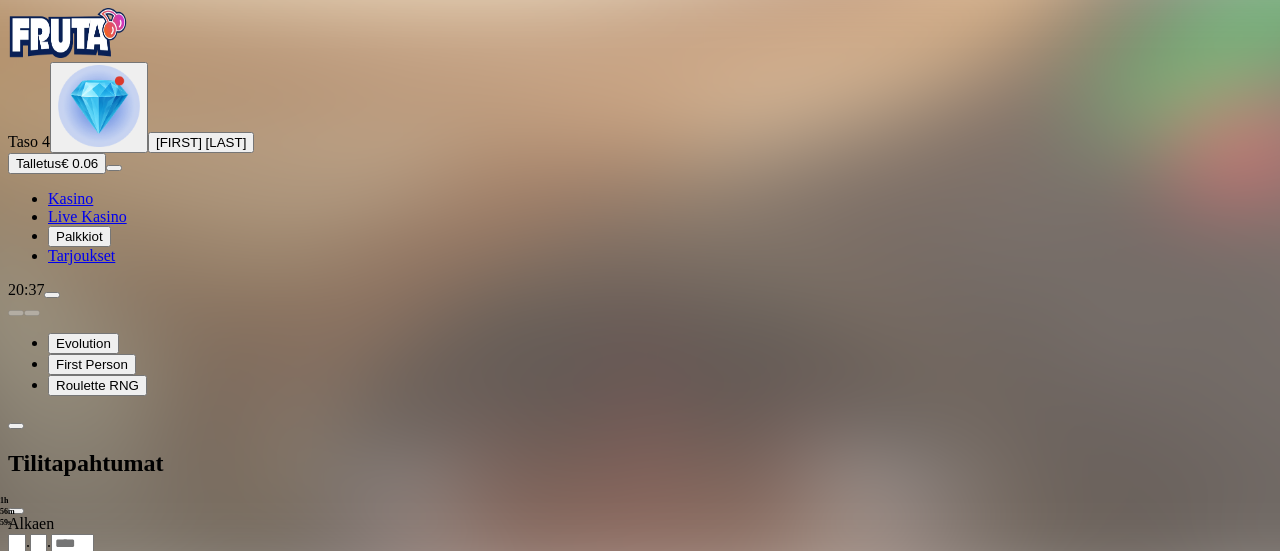click on ". ." at bounding box center [640, 582] 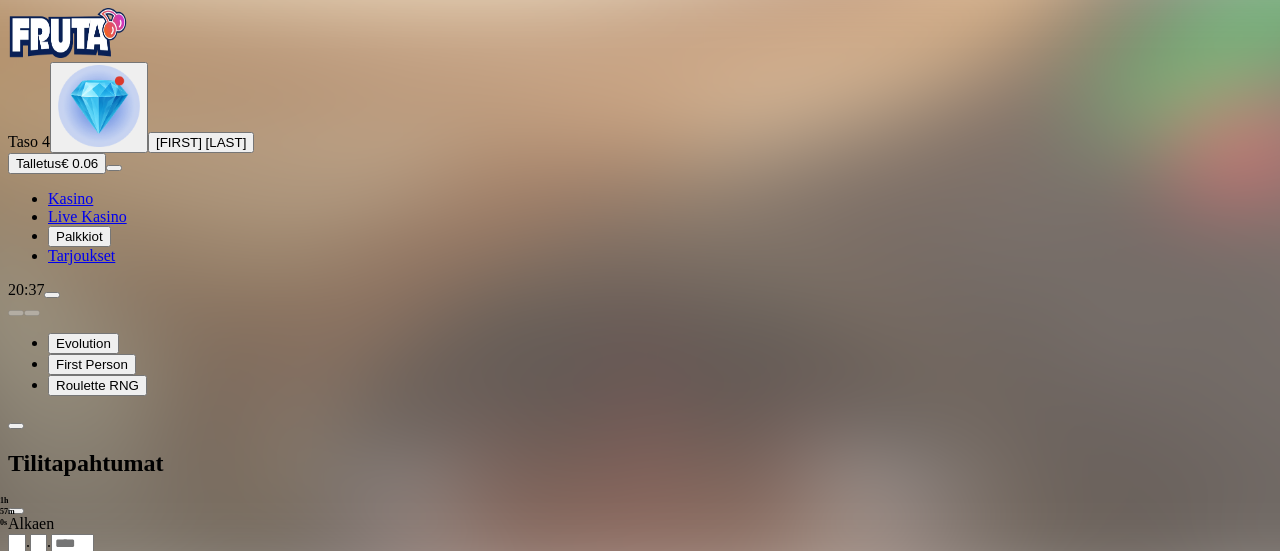 click on "5" at bounding box center (1056, 663) 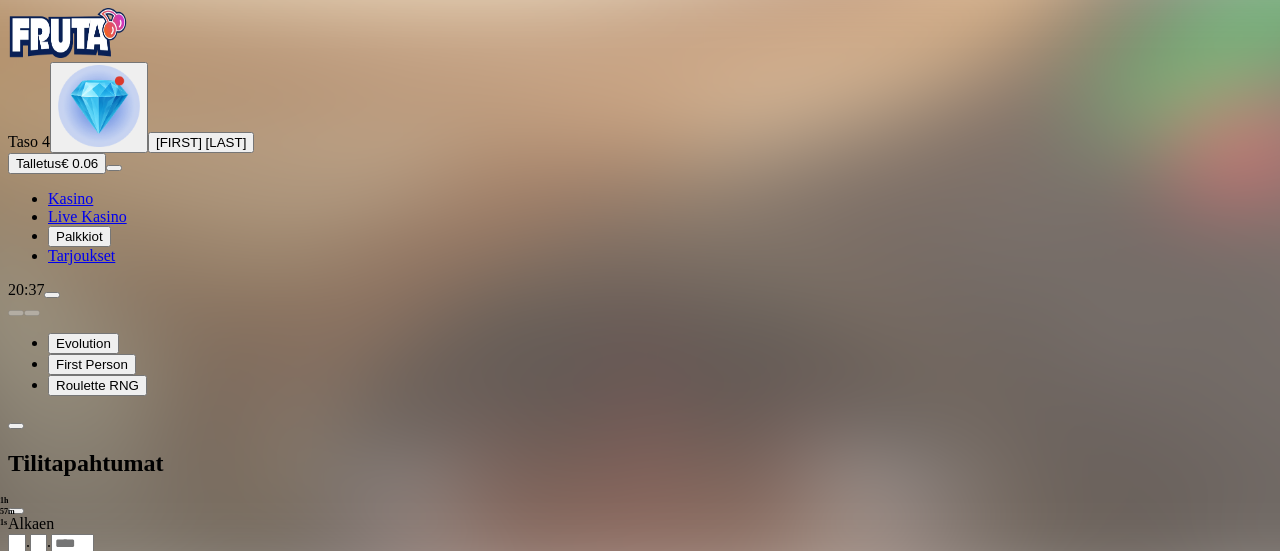 click on "Näytä tapahtumat" at bounding box center [68, 952] 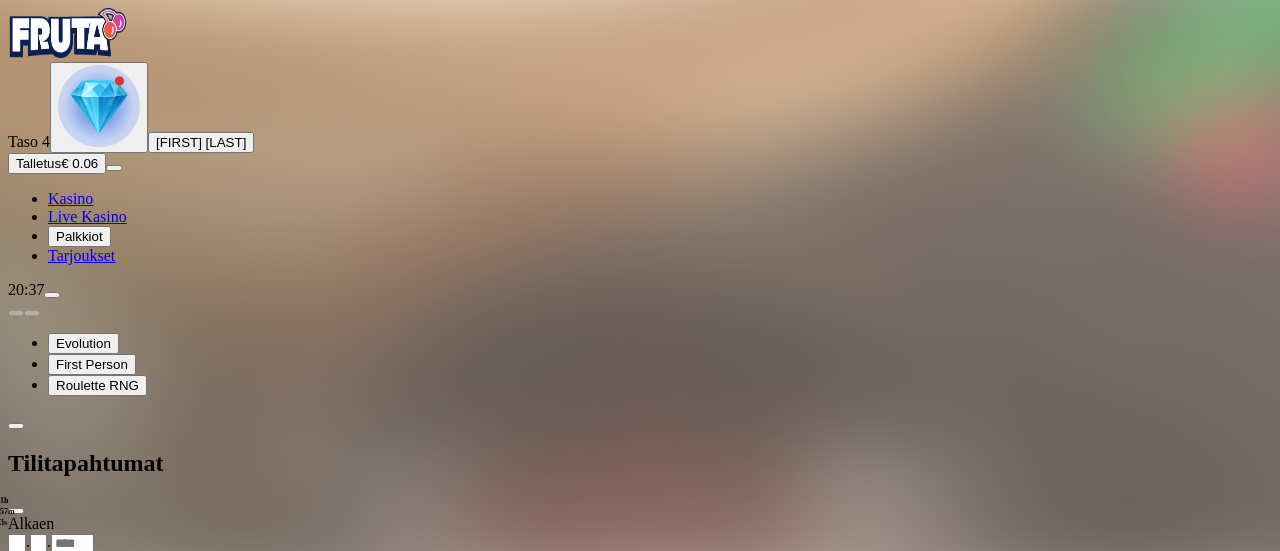 click on "******** ********" at bounding box center (39, 933) 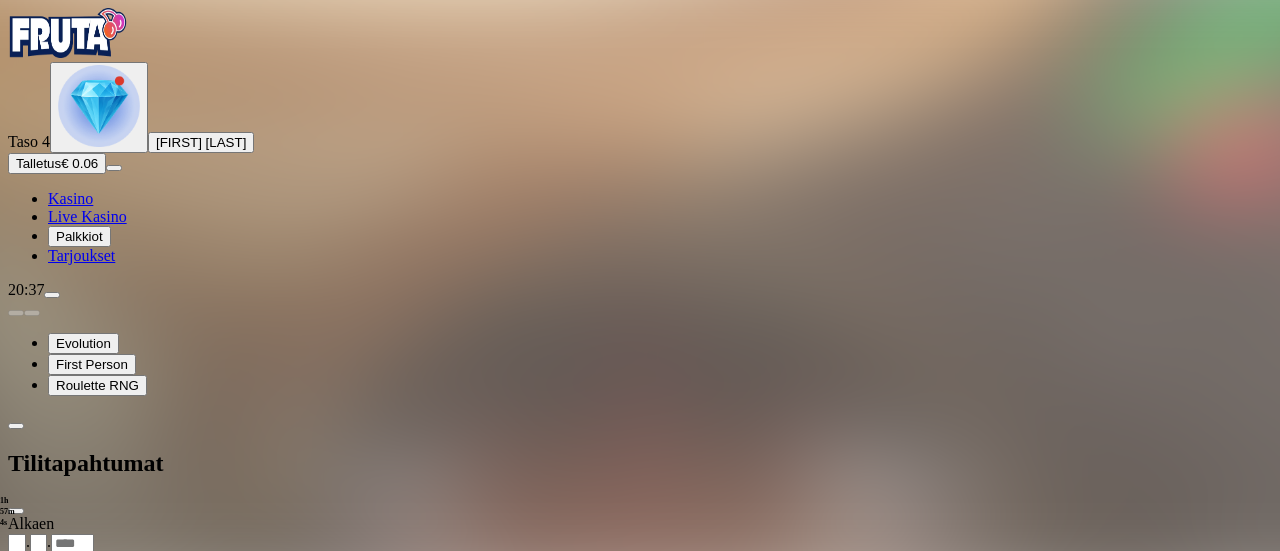 select on "********" 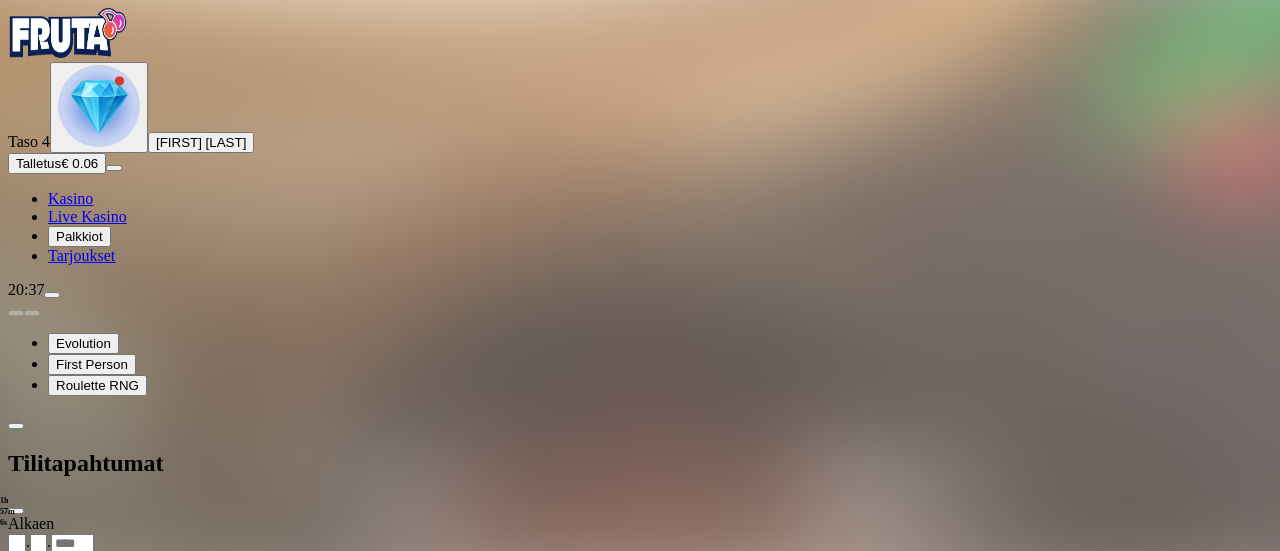 click on "Näytä tapahtumat" at bounding box center (68, 952) 